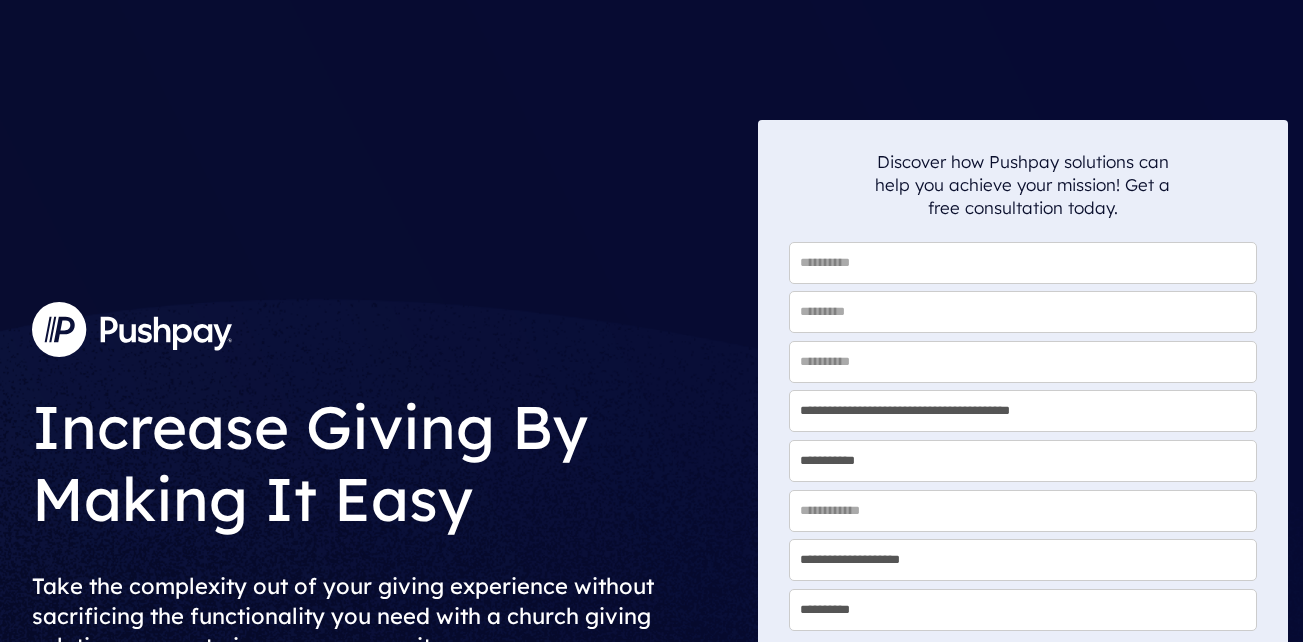 scroll, scrollTop: 0, scrollLeft: 0, axis: both 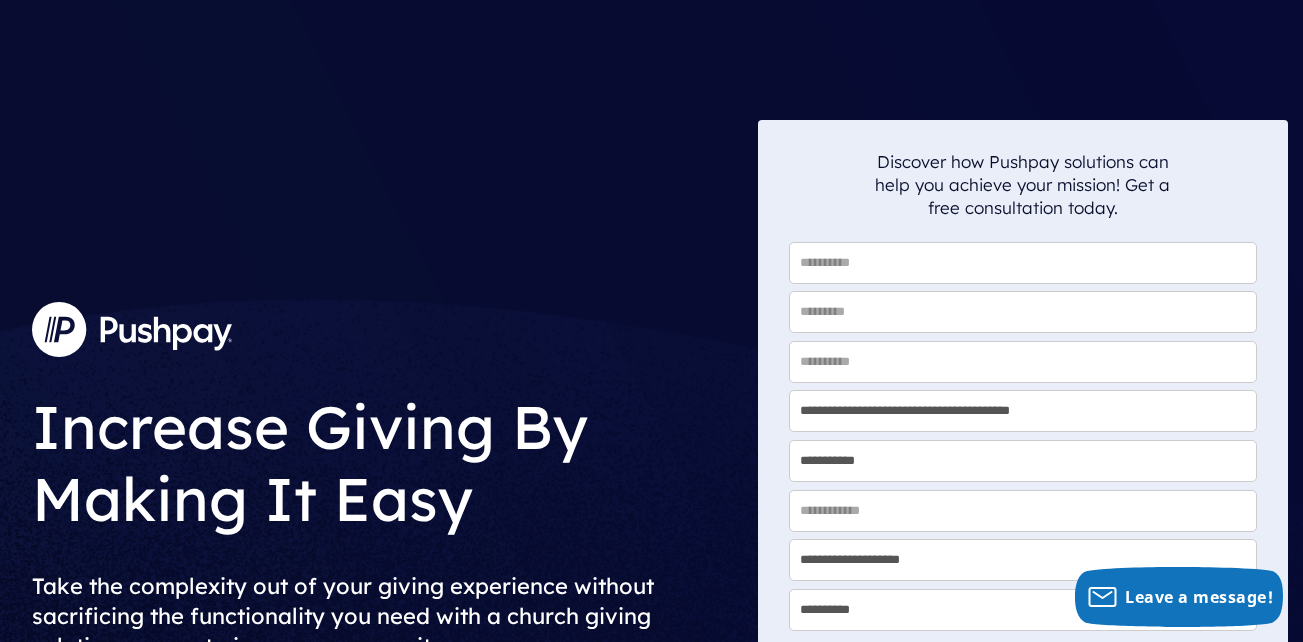 click on "* First Name" at bounding box center (1023, 263) 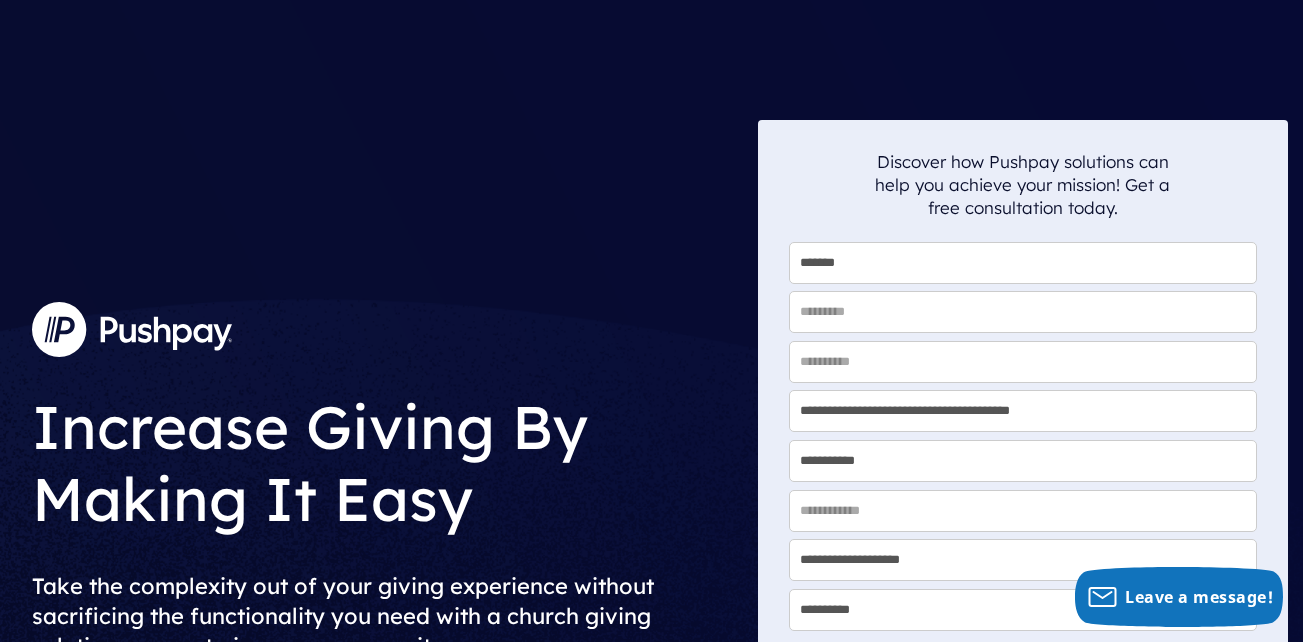type on "*****" 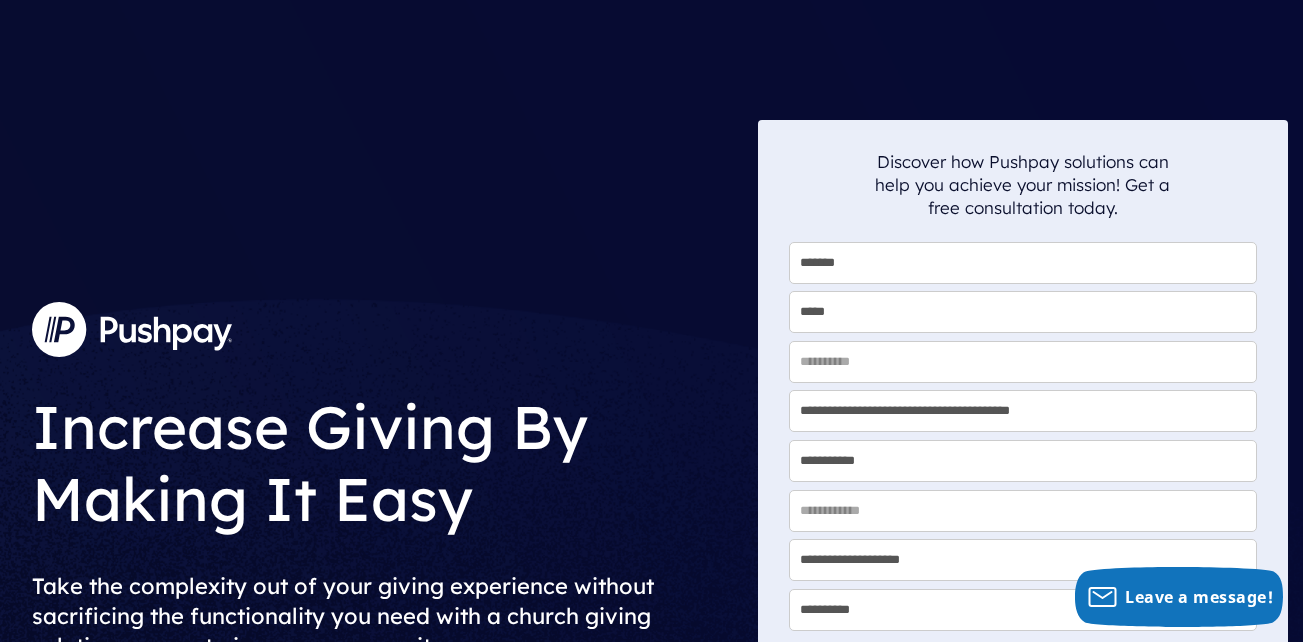 type on "**********" 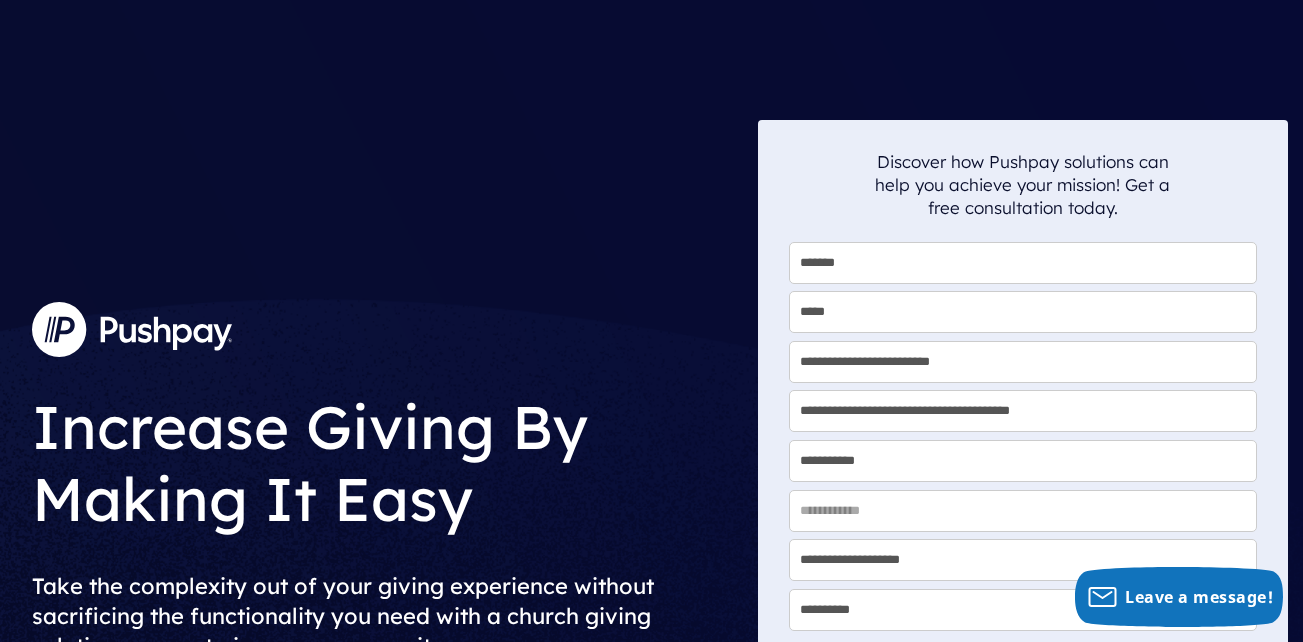 type on "**********" 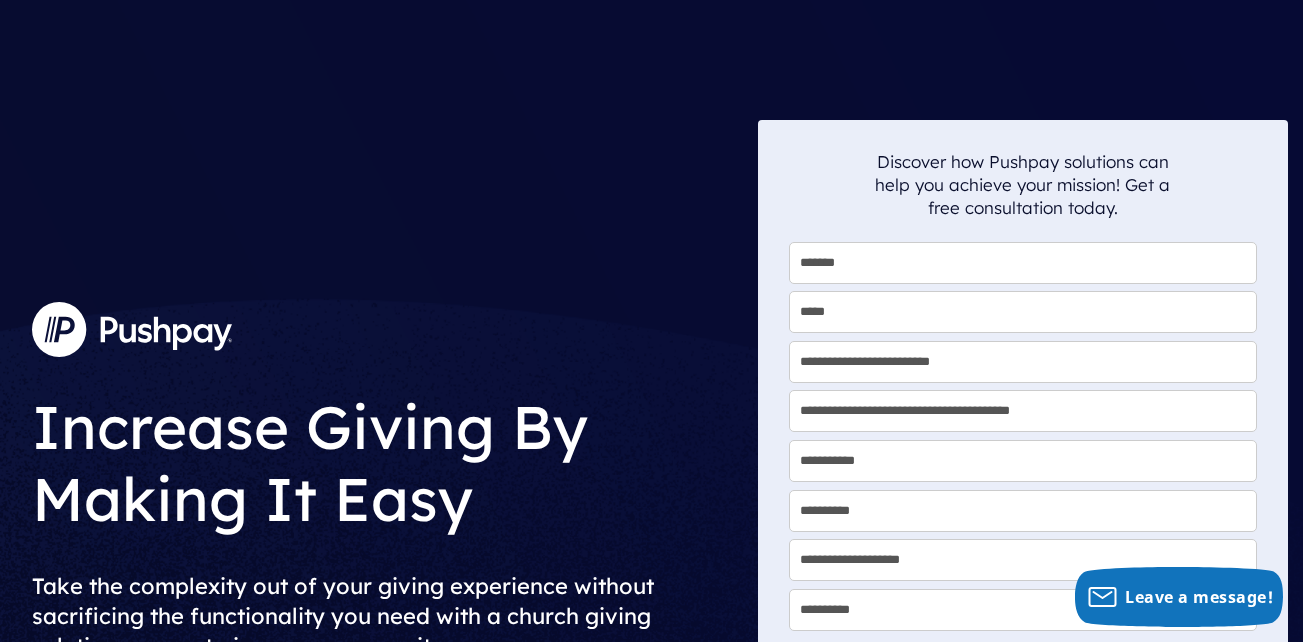 select on "**********" 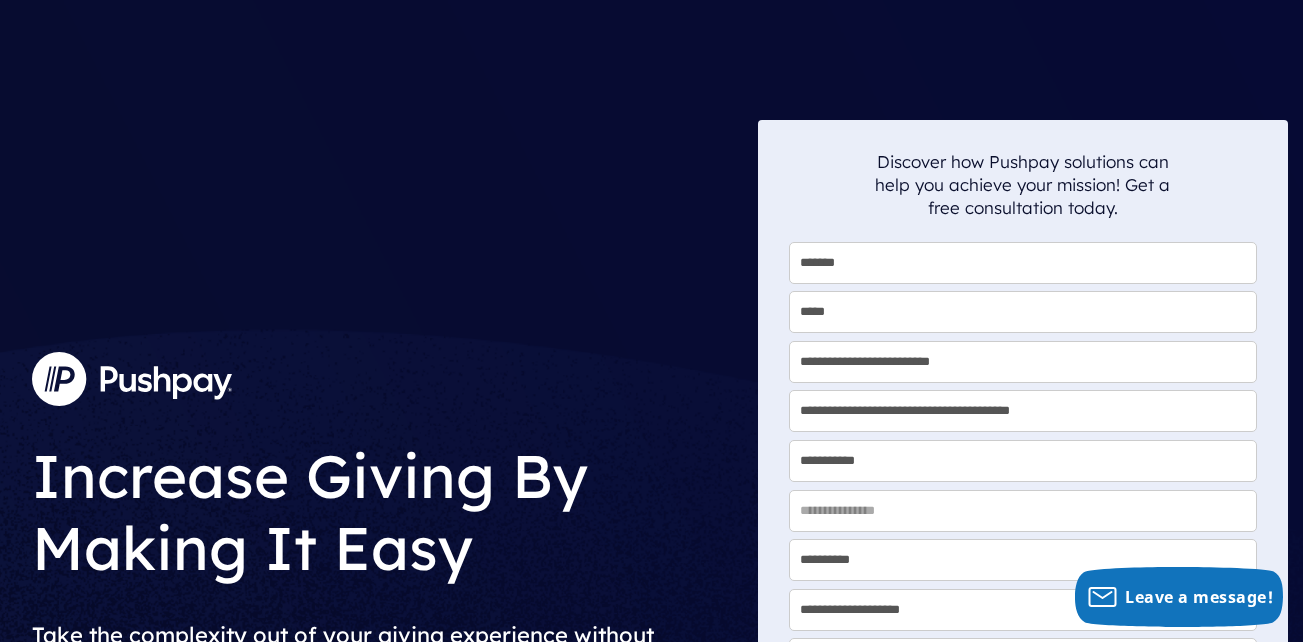 type on "*********" 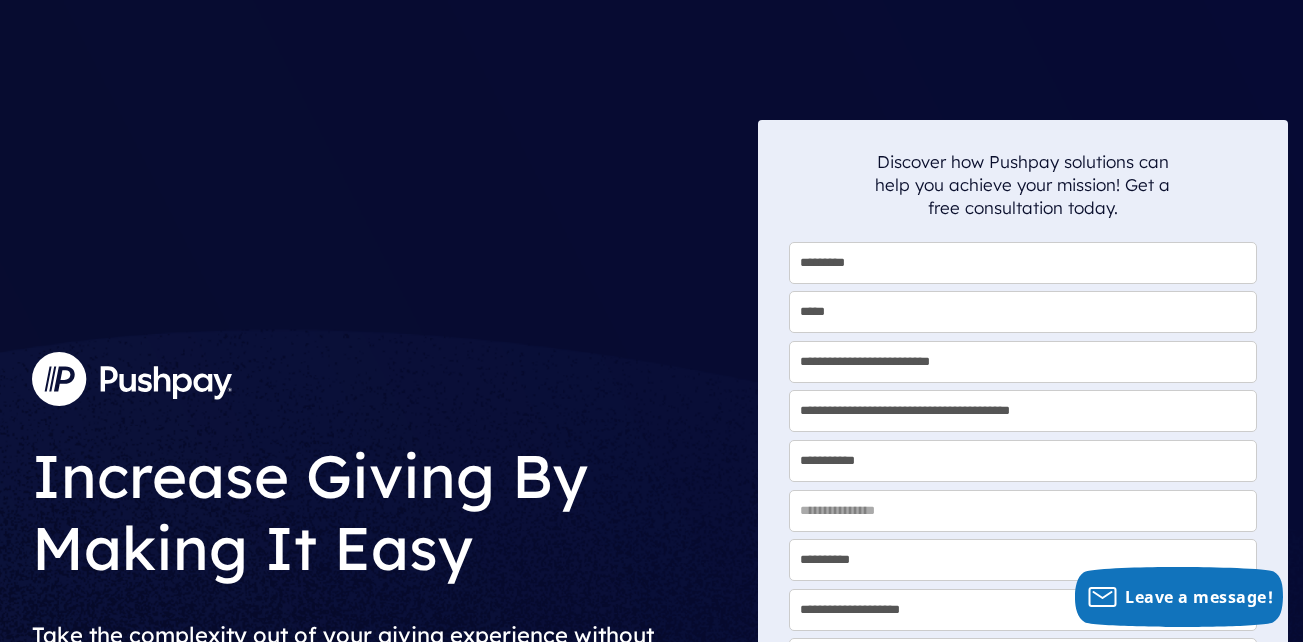 click on "**********" at bounding box center (1023, 411) 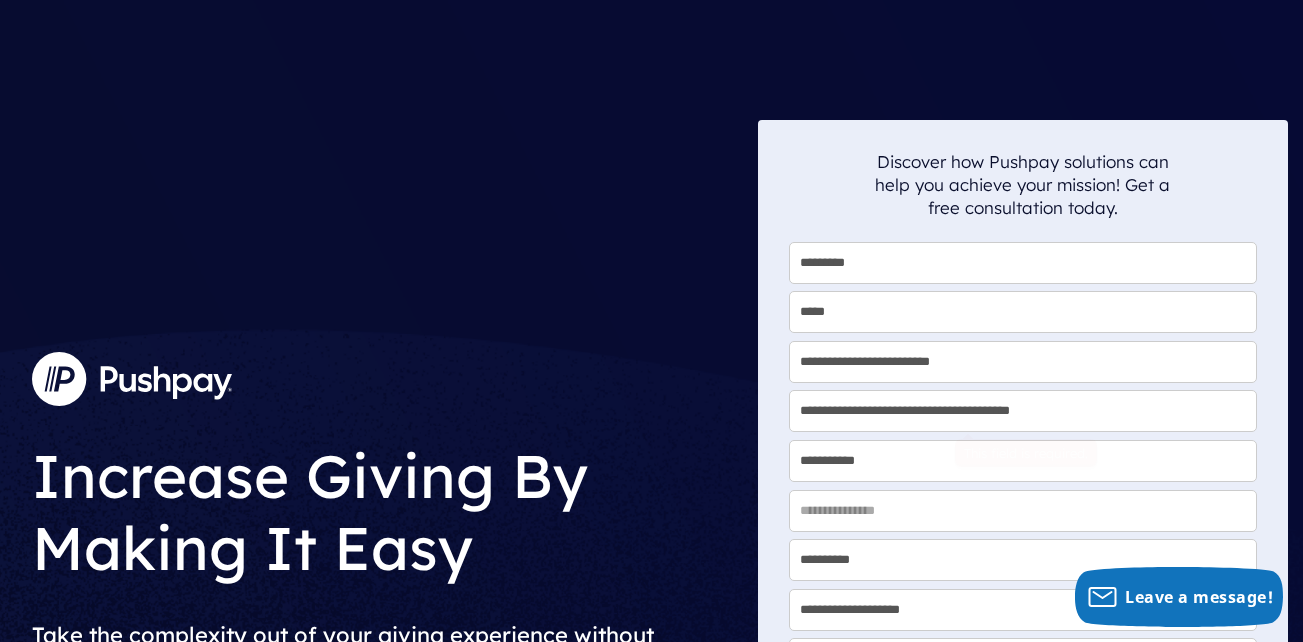 click on "**********" at bounding box center (1023, 411) 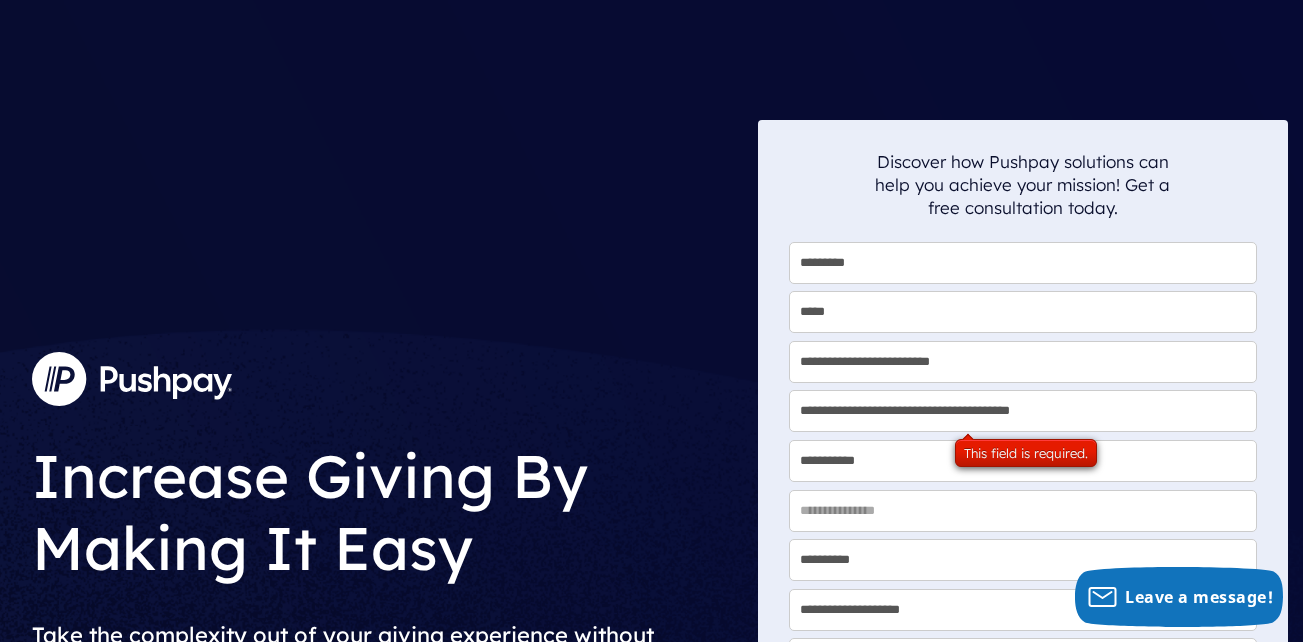 click on "**********" at bounding box center [1023, 411] 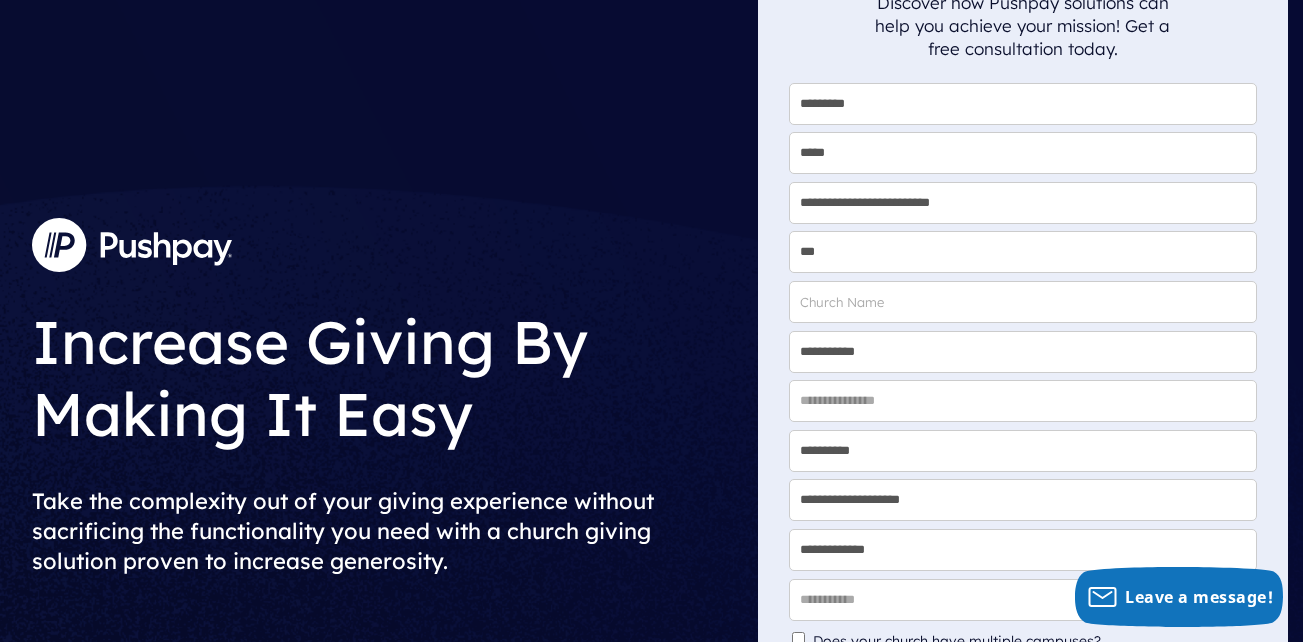 scroll, scrollTop: 199, scrollLeft: 0, axis: vertical 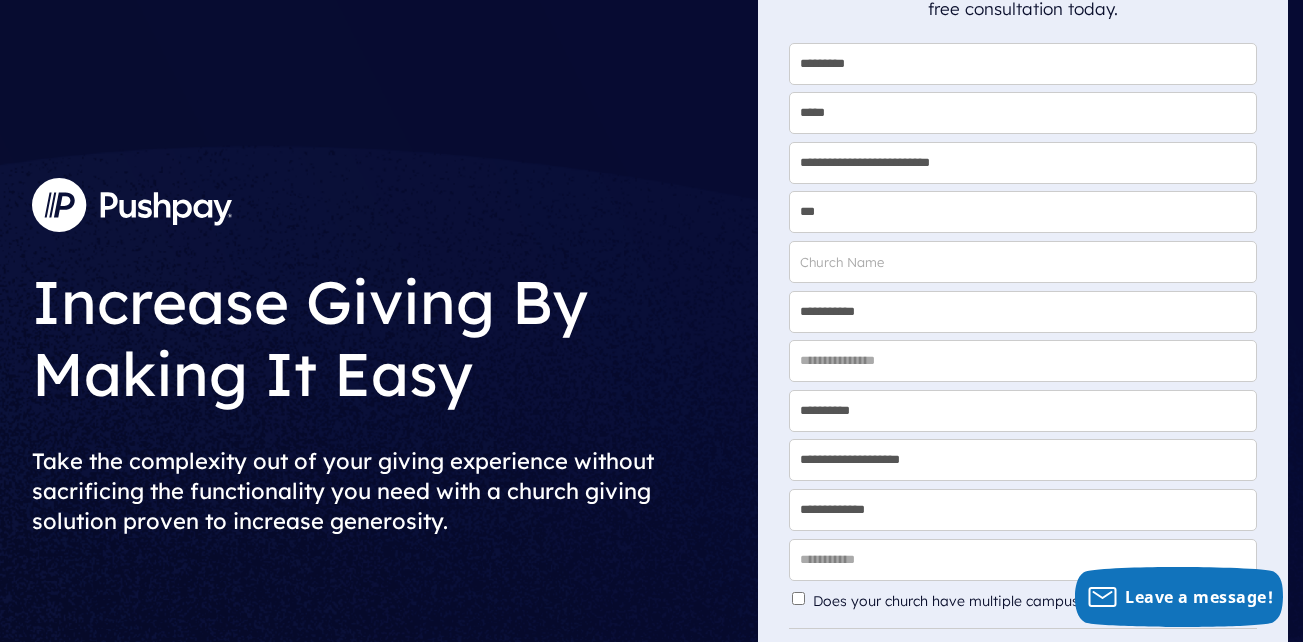 click on "**********" at bounding box center (1023, 312) 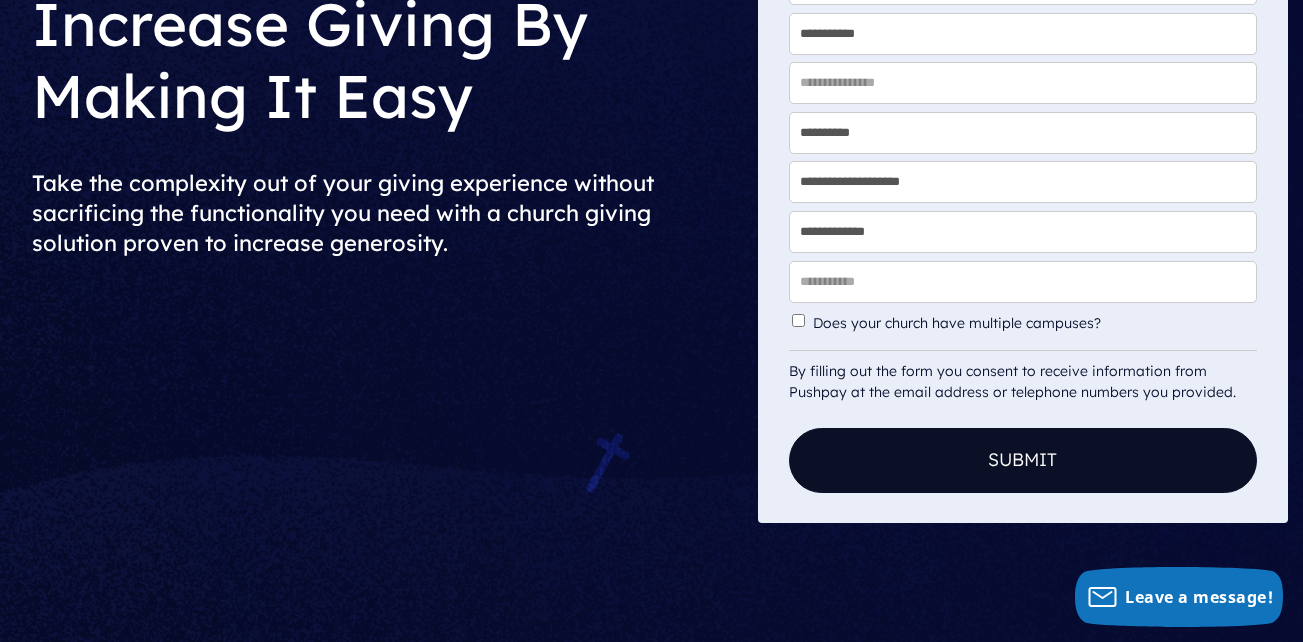 scroll, scrollTop: 501, scrollLeft: 0, axis: vertical 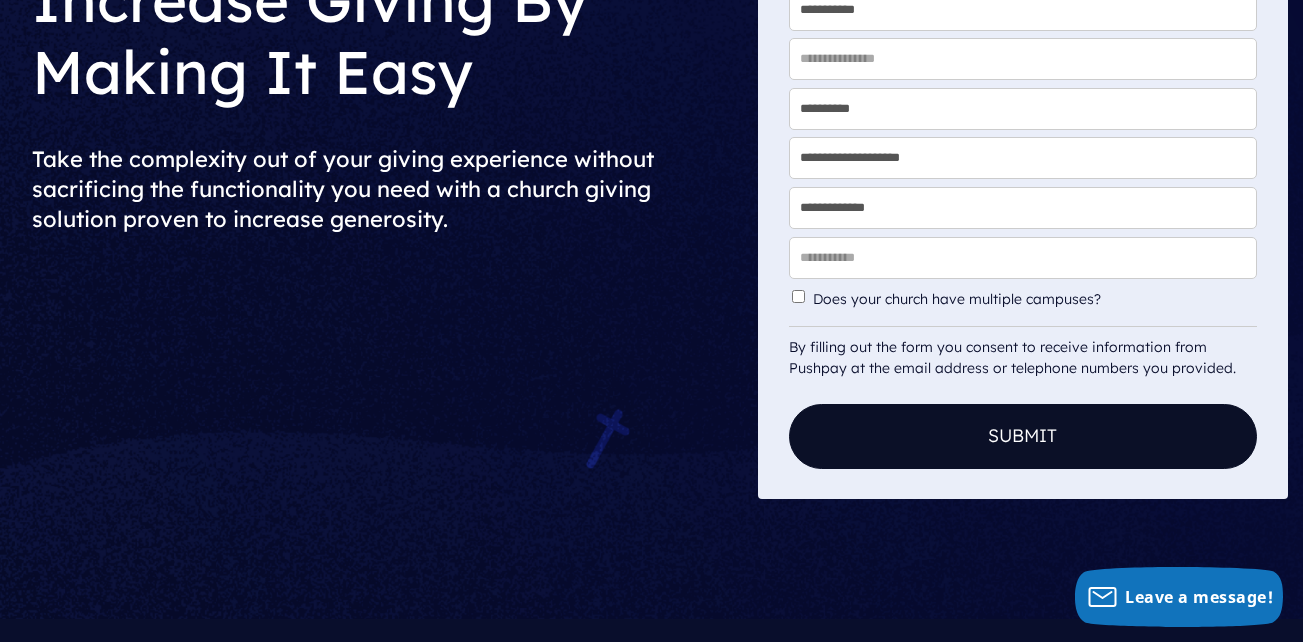 click on "* Postal Code:" at bounding box center (1023, 258) 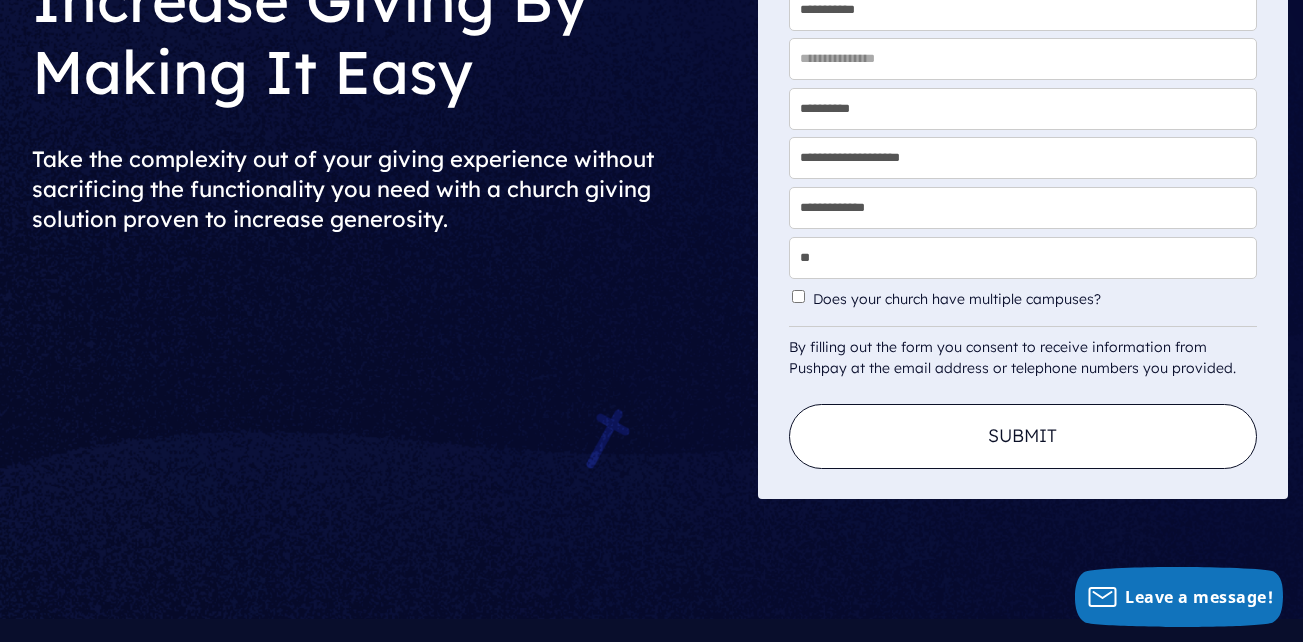 type on "**" 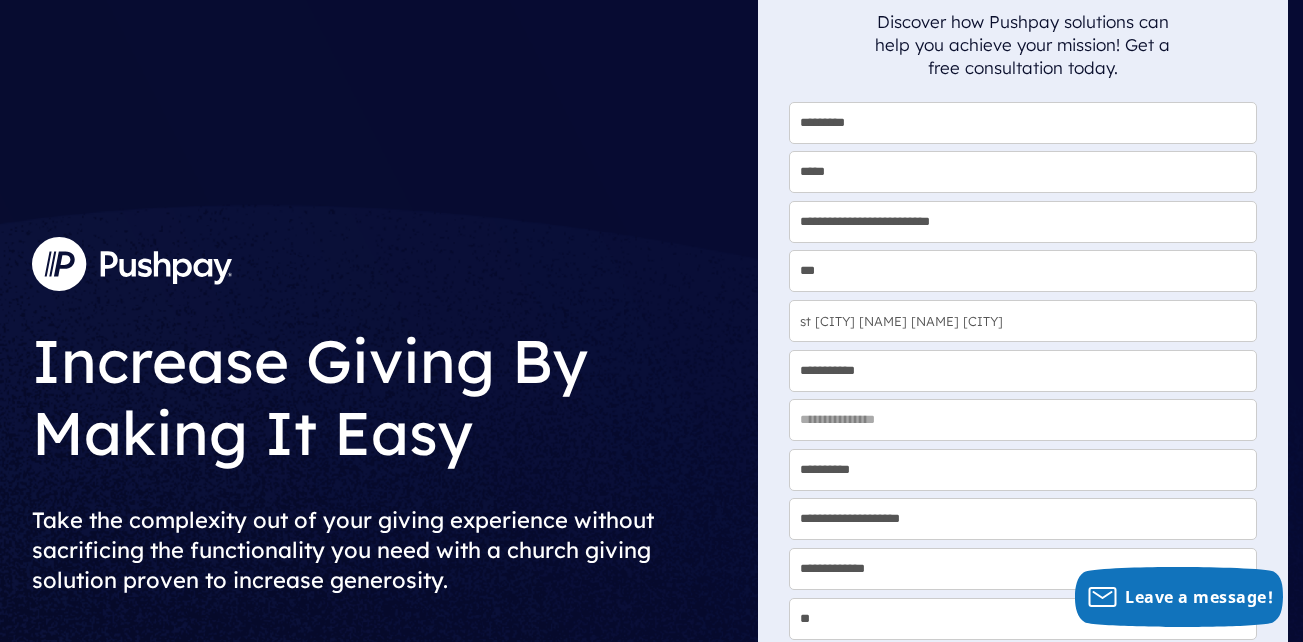 type on "st [CITY] [NAME] [NAME] [CITY]" 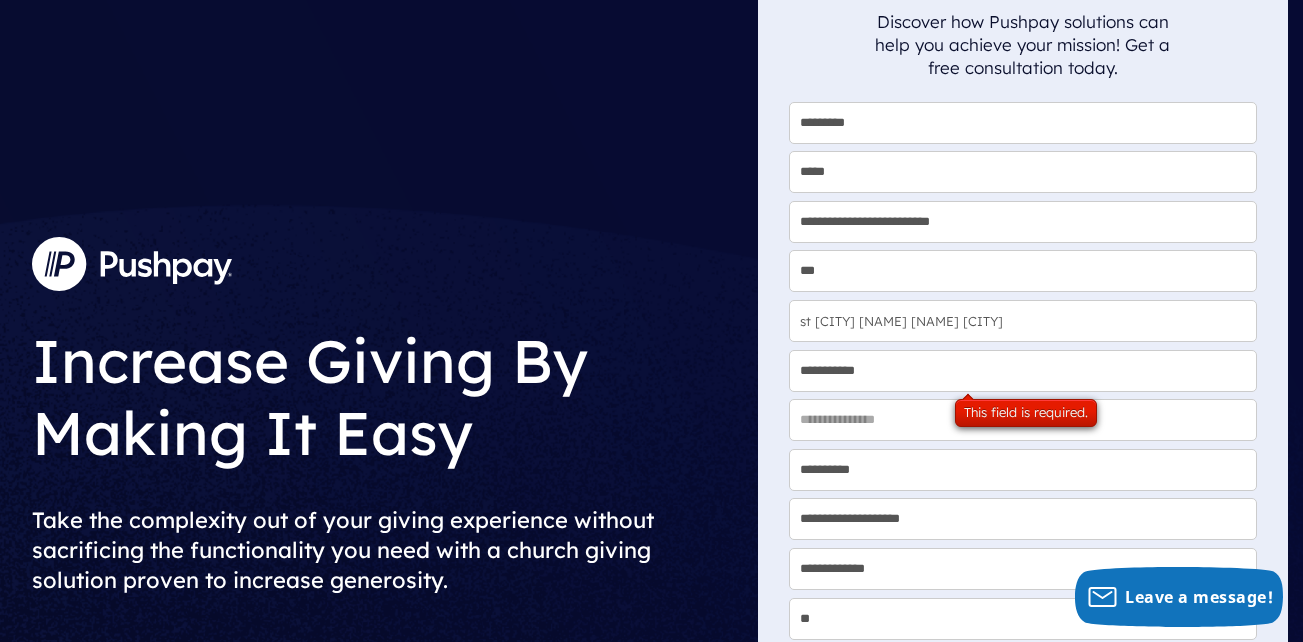 click on "This field is required." at bounding box center [1026, 413] 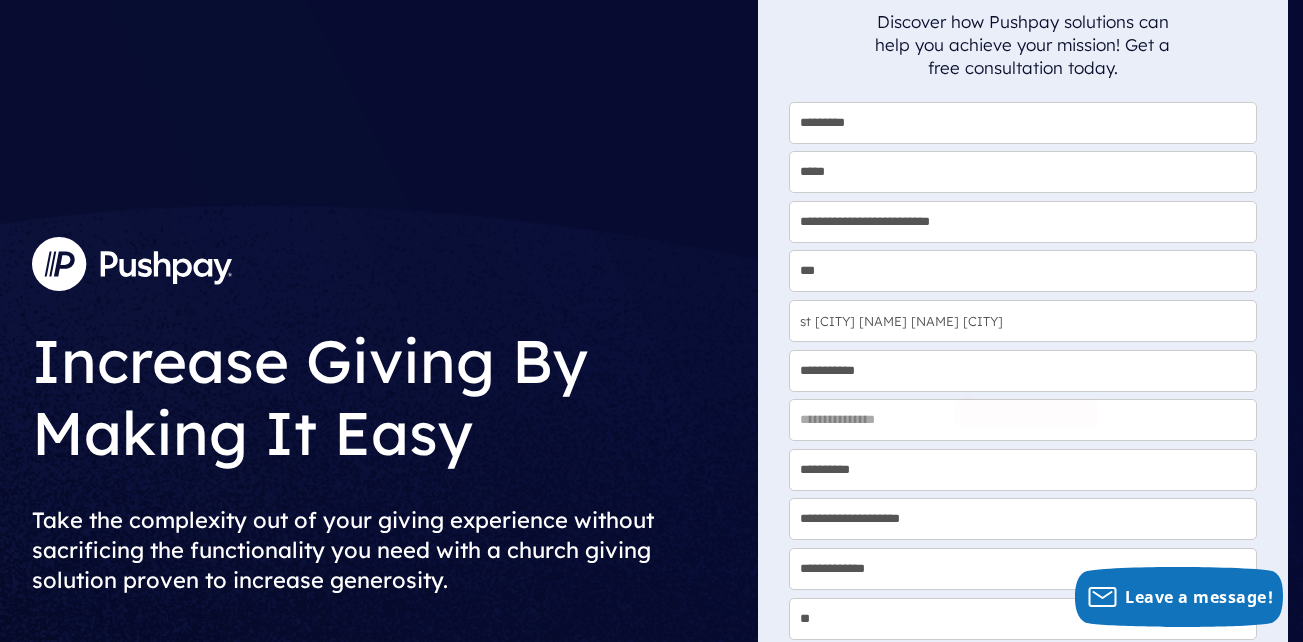 click on "**********" at bounding box center (1023, 371) 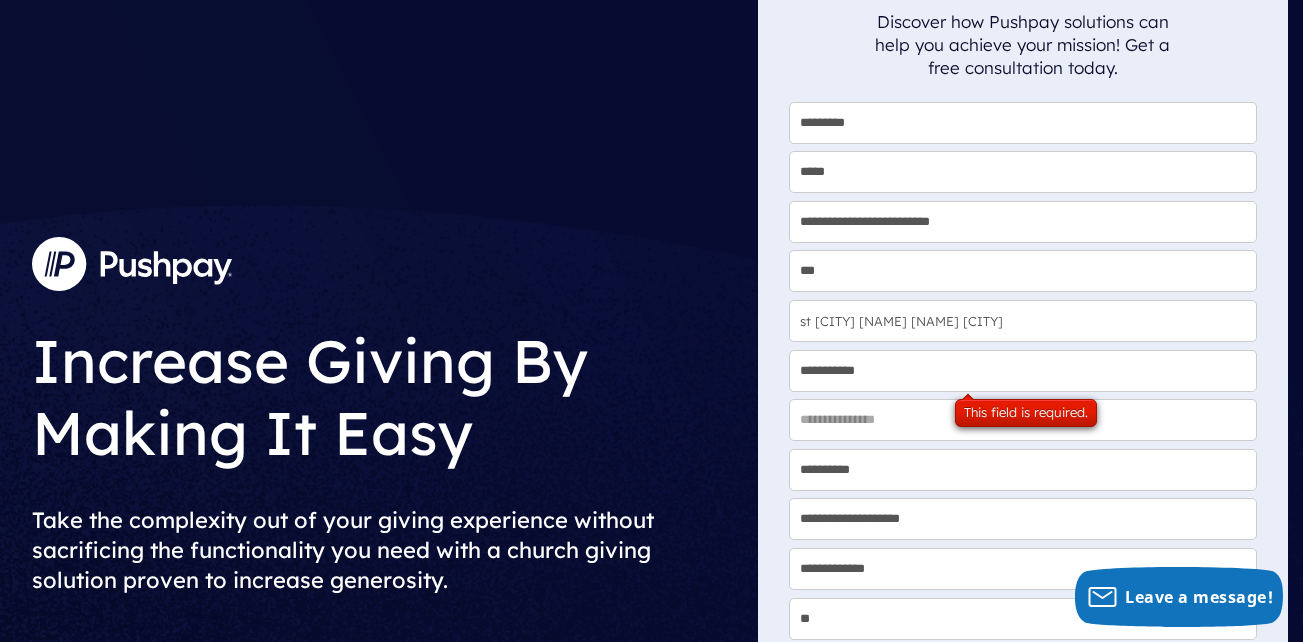 click on "**********" at bounding box center [1023, 371] 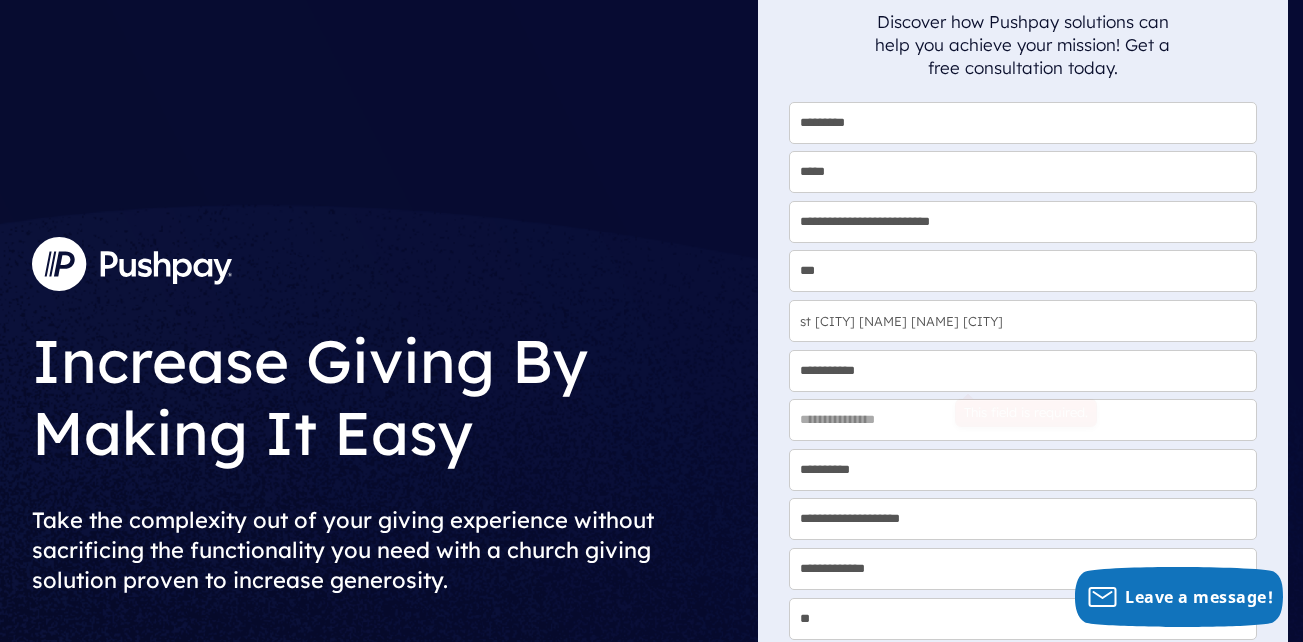 click on "**********" at bounding box center (1023, 371) 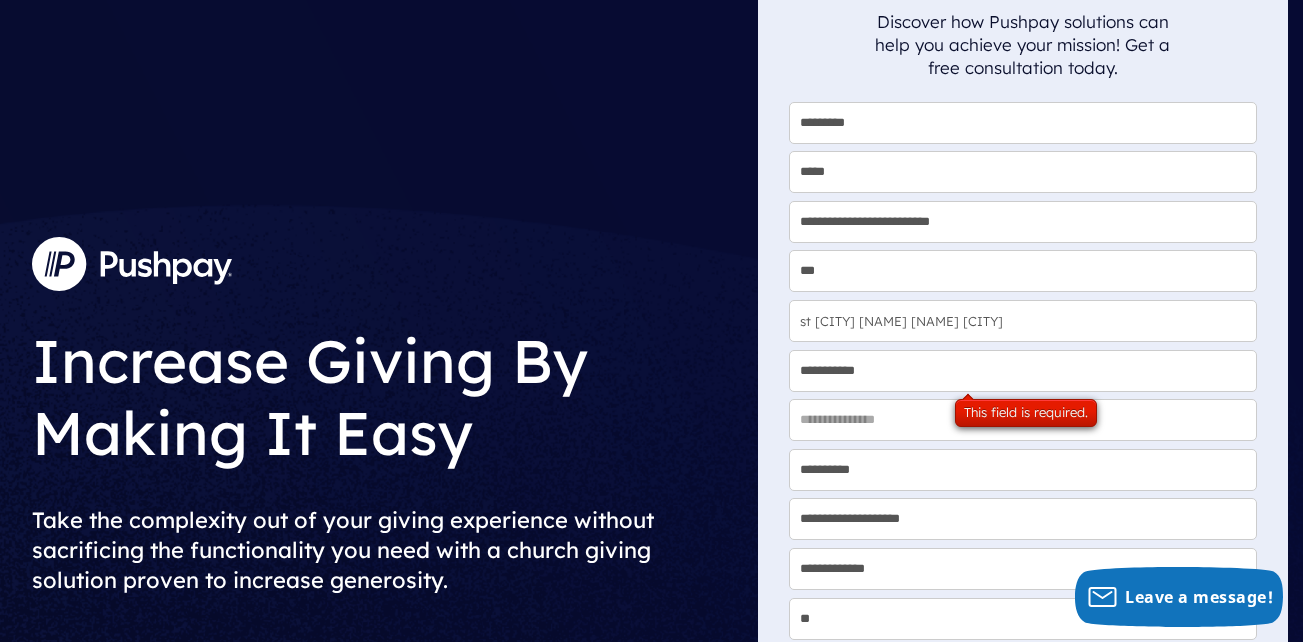 click on "**********" at bounding box center (1023, 371) 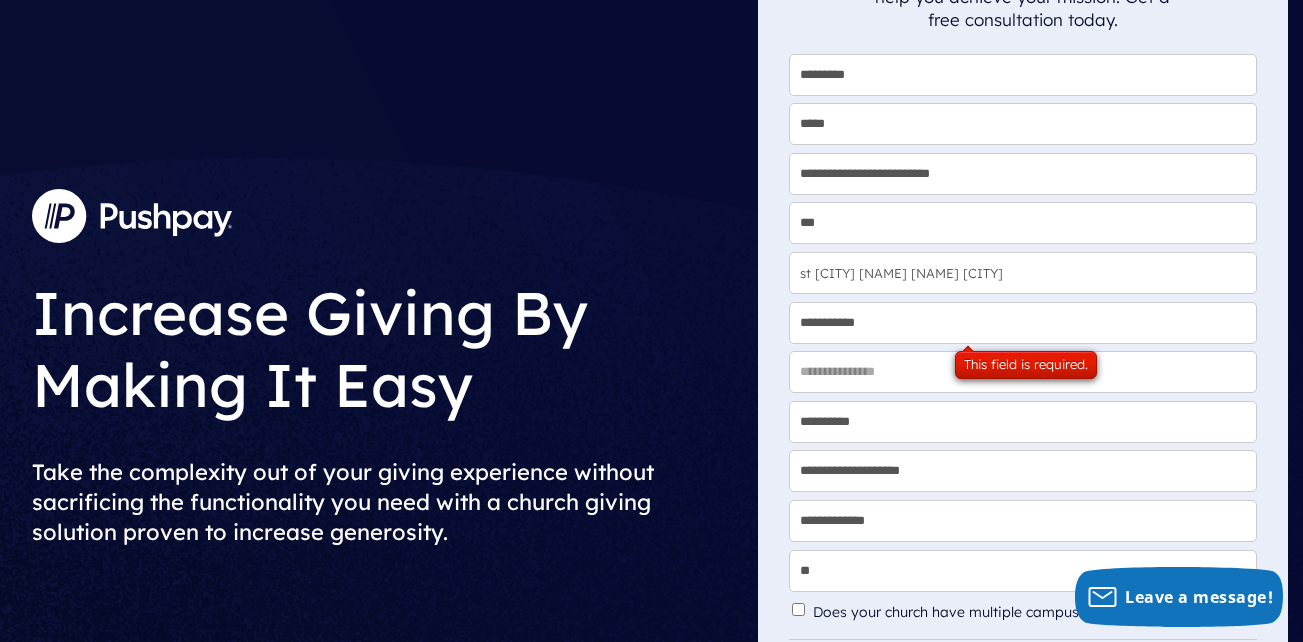 scroll, scrollTop: 236, scrollLeft: 0, axis: vertical 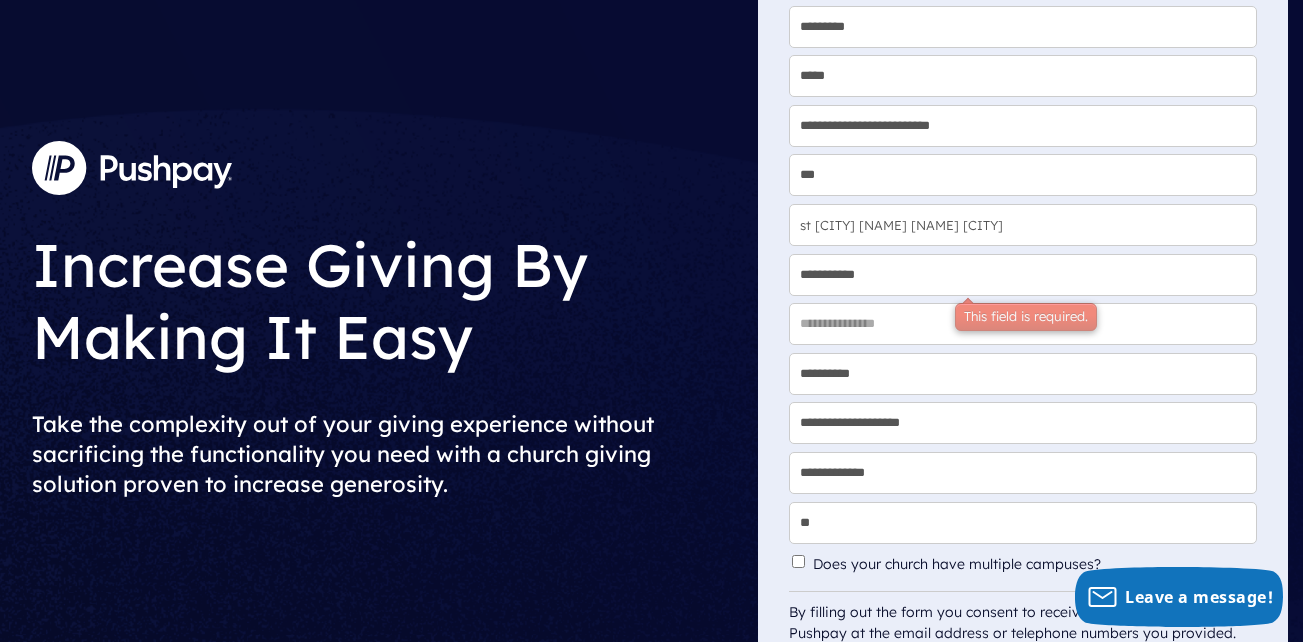 click on "**********" at bounding box center [1023, 275] 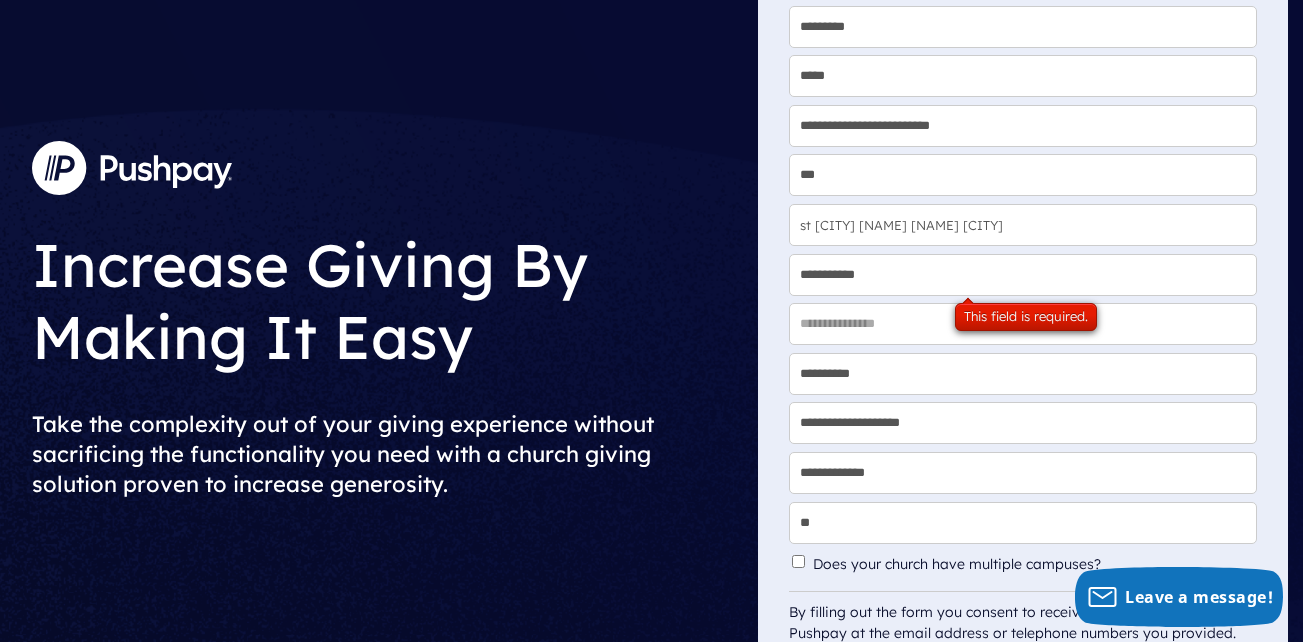 click on "**********" at bounding box center (1023, 275) 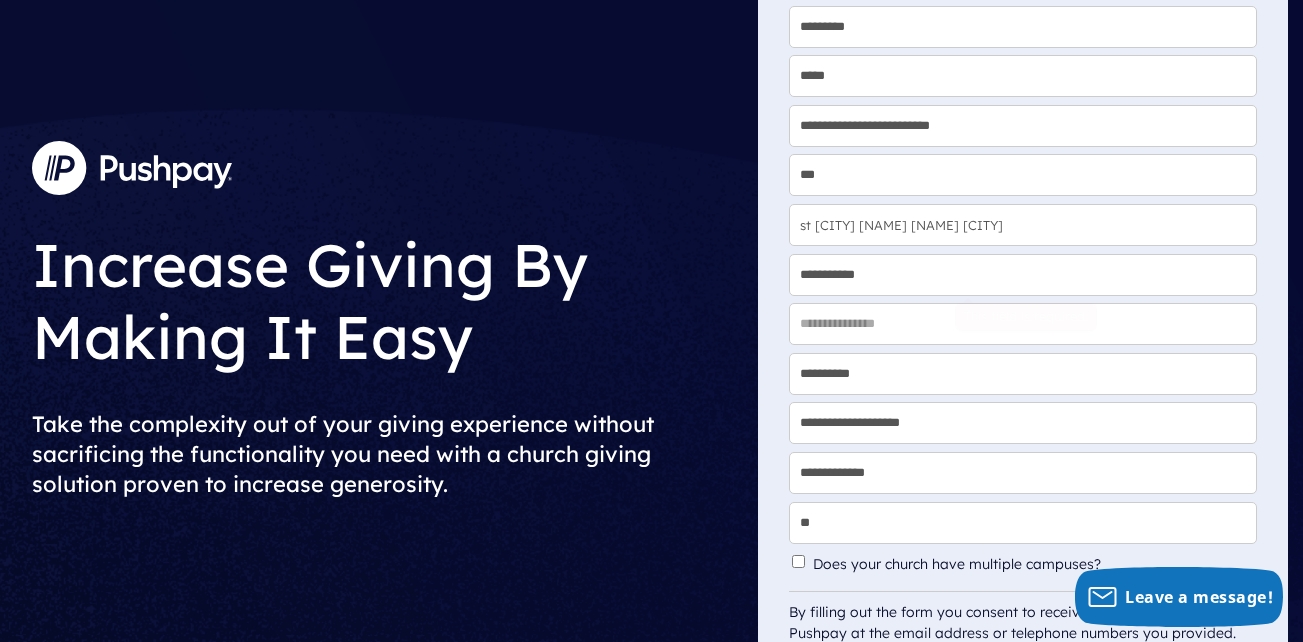 click on "**********" at bounding box center (1023, 275) 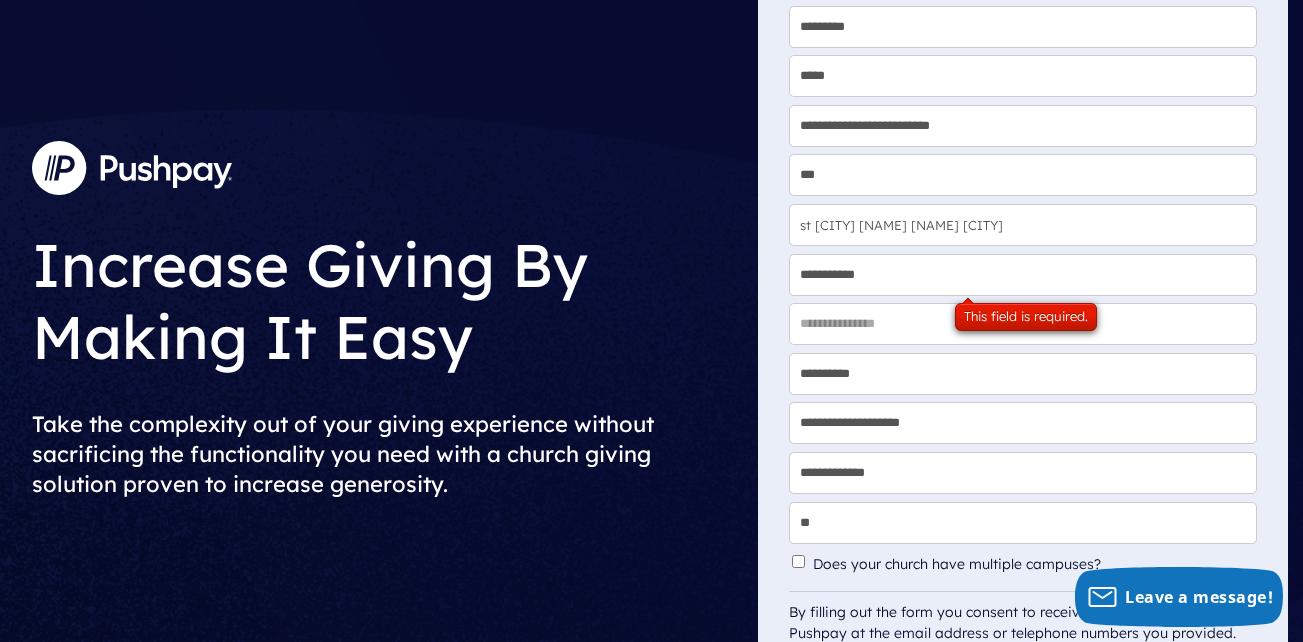 click on "**********" at bounding box center [1023, 275] 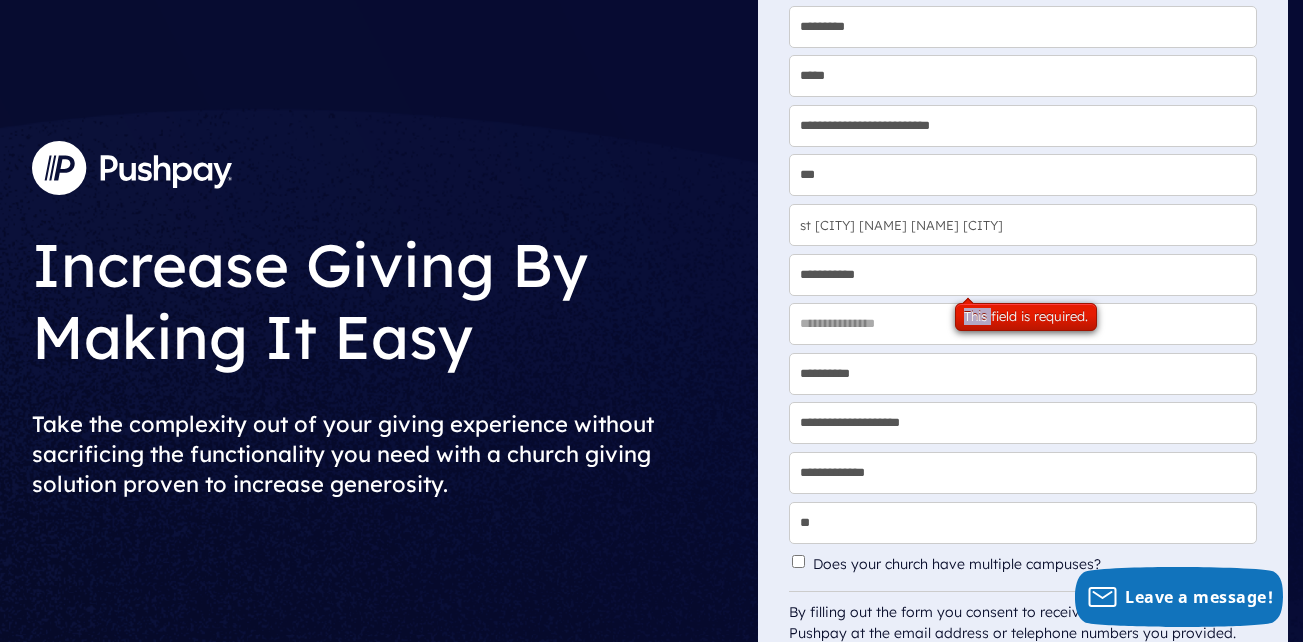 click on "This field is required." at bounding box center (1026, 317) 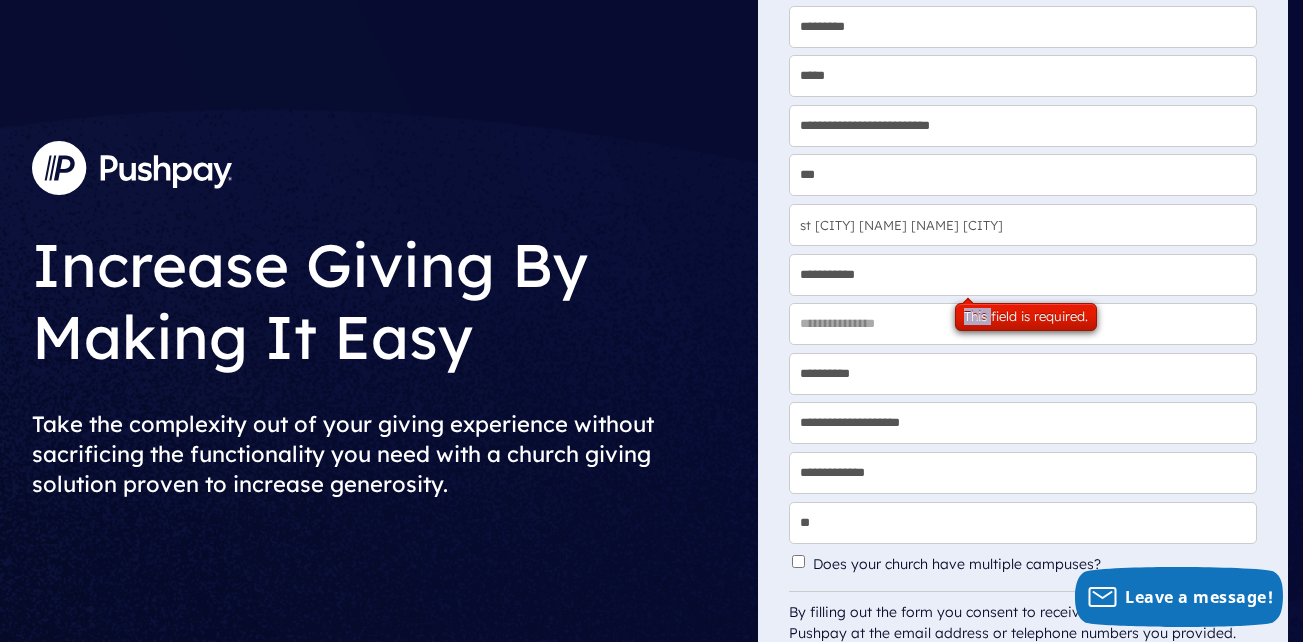 copy on "This" 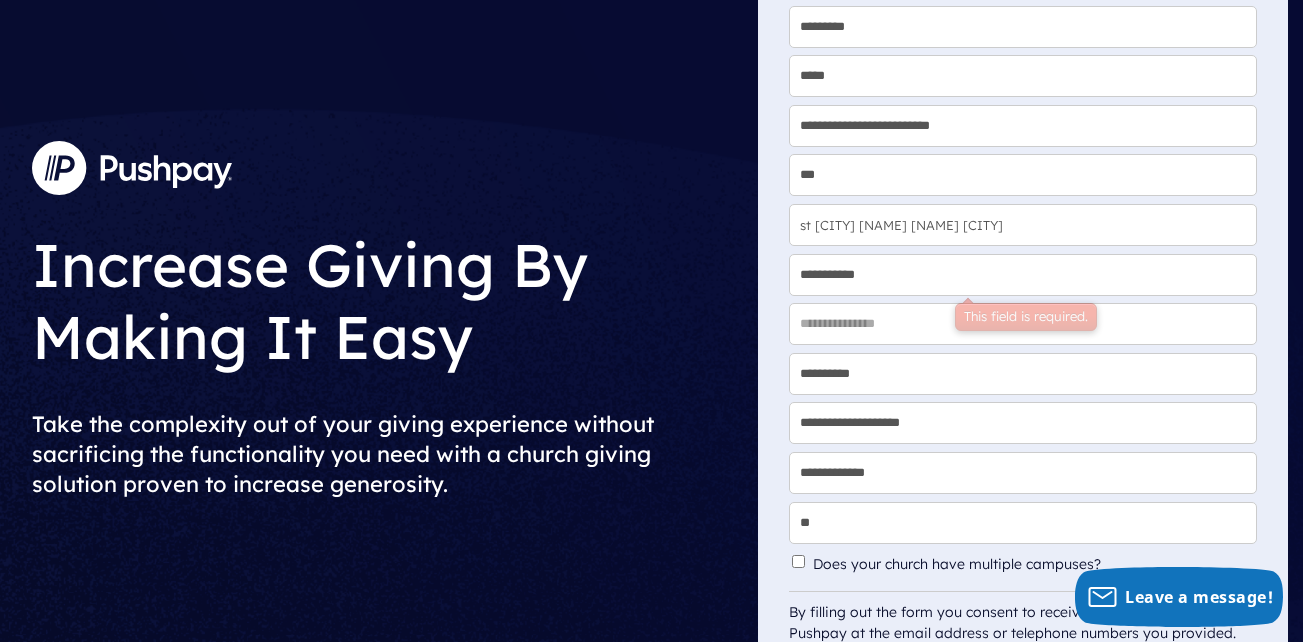 click on "**********" at bounding box center (1023, 275) 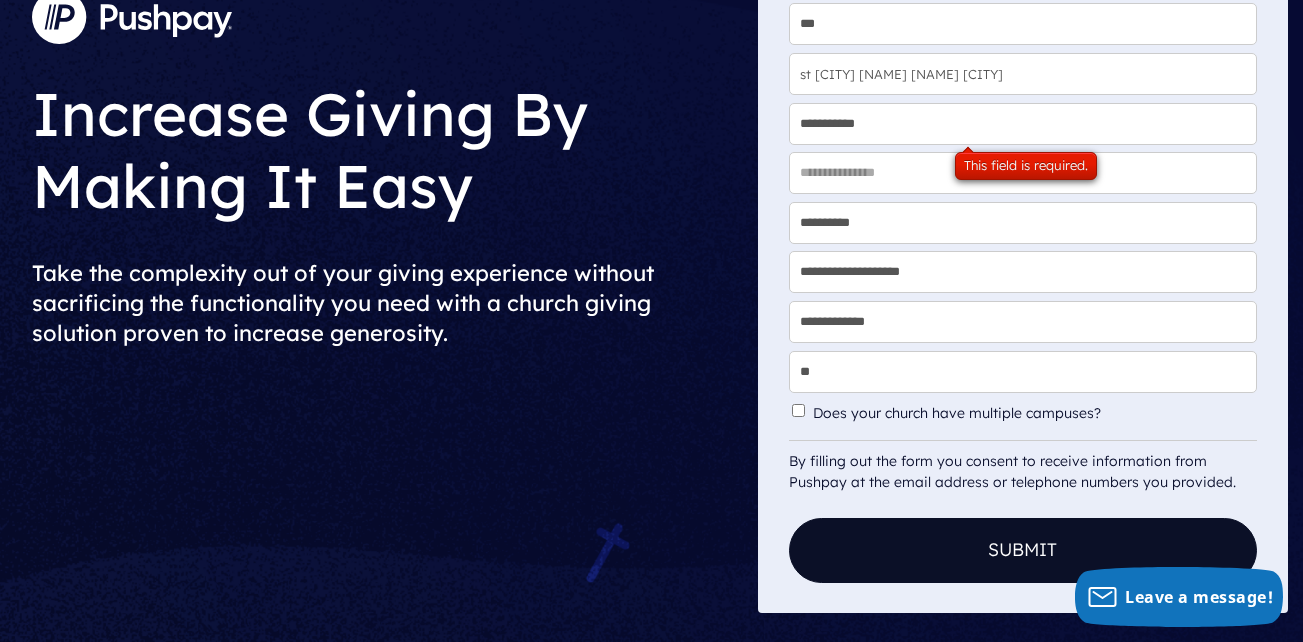 scroll, scrollTop: 403, scrollLeft: 0, axis: vertical 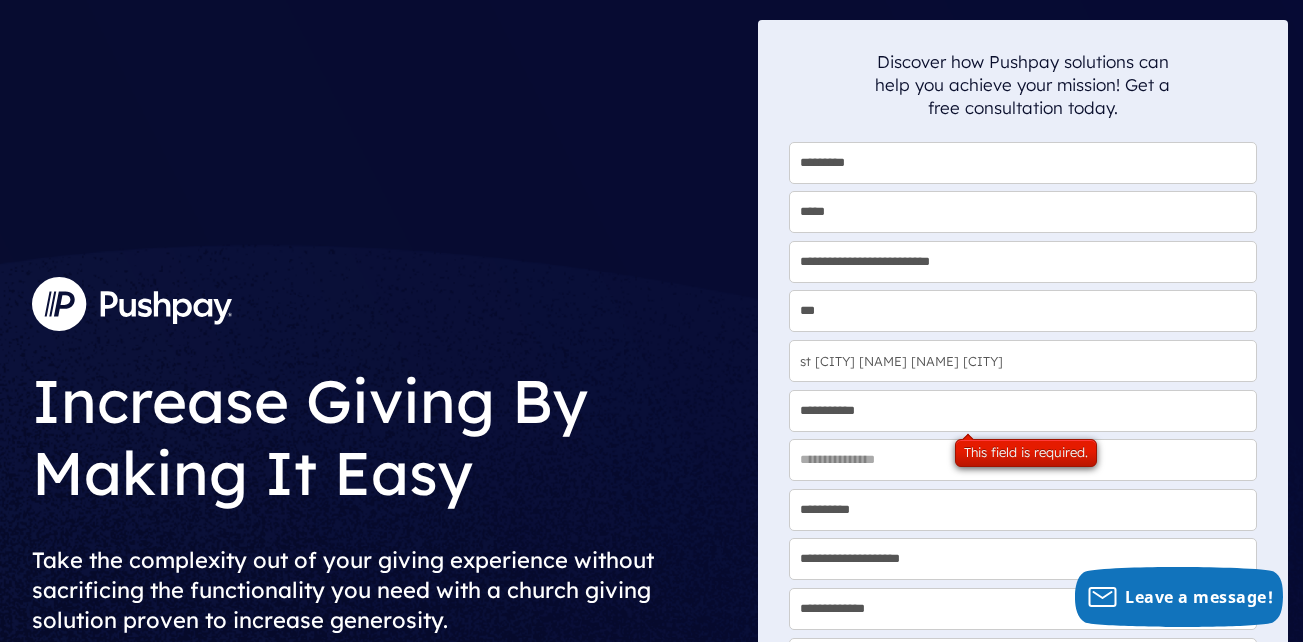 click on "**********" at bounding box center [1023, 411] 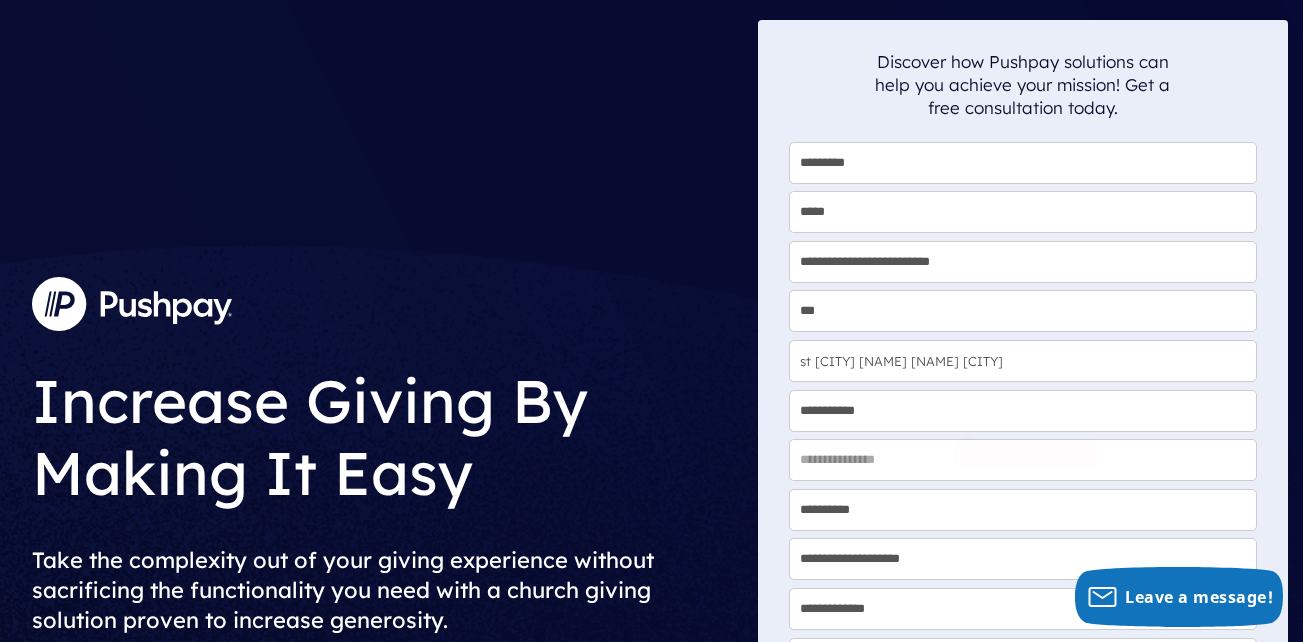 click on "**********" at bounding box center [1023, 411] 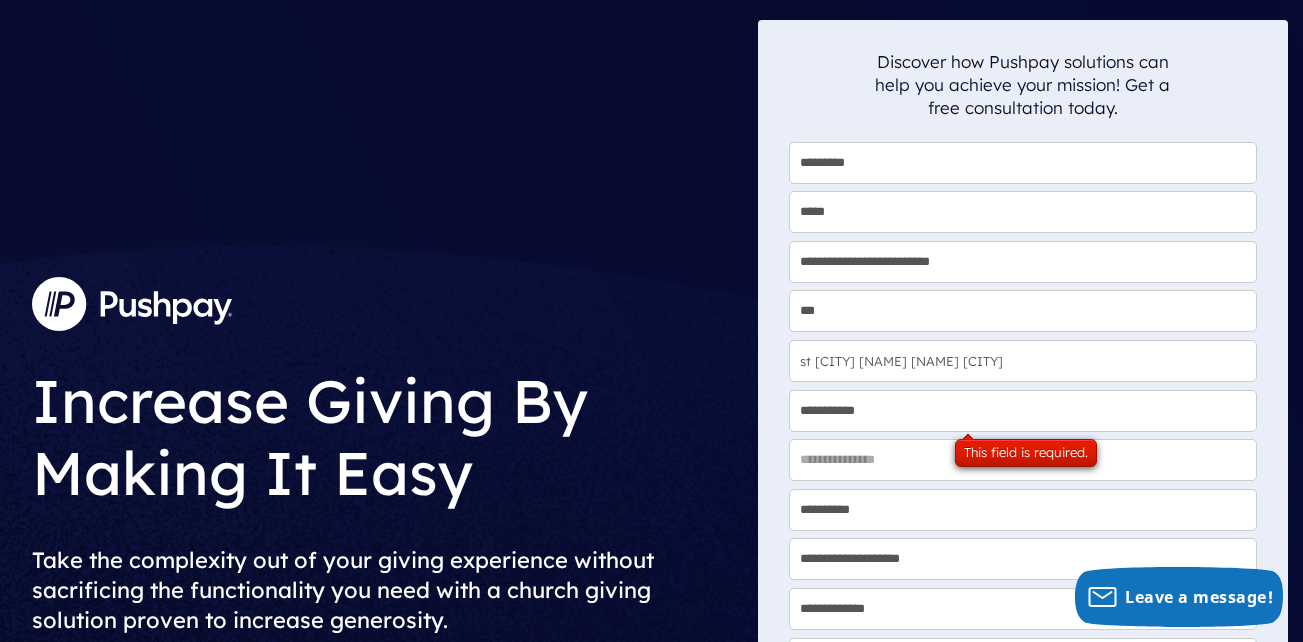 click on "**********" at bounding box center [1023, 411] 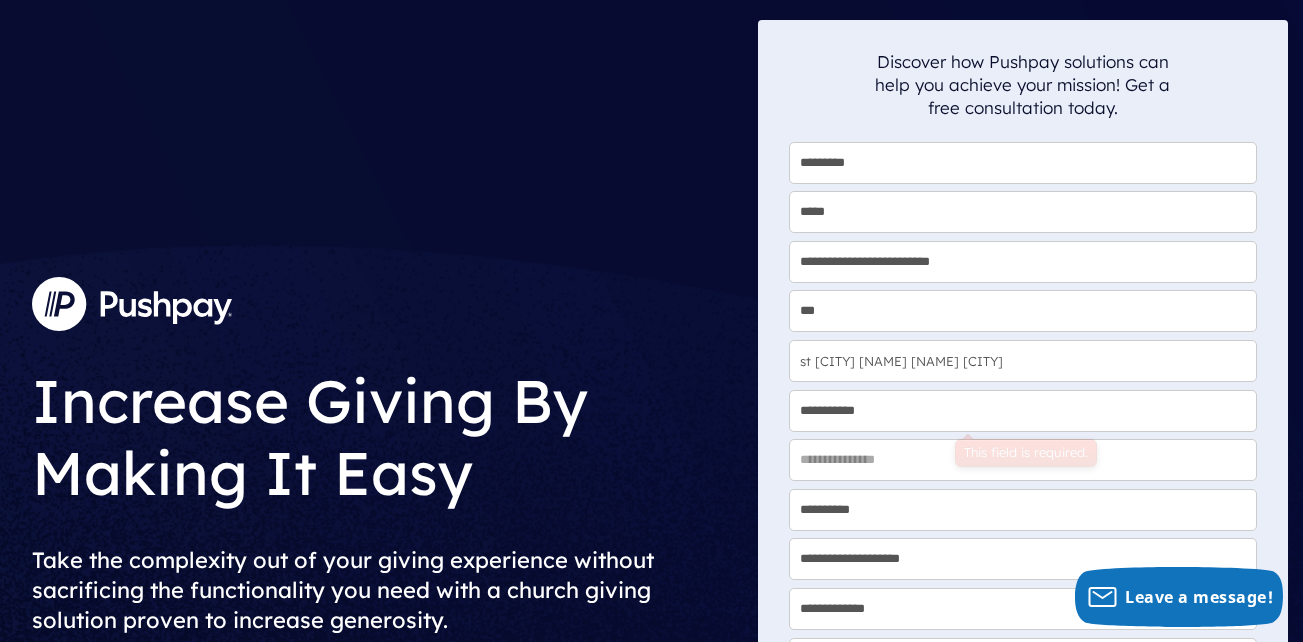click on "**********" at bounding box center (1023, 411) 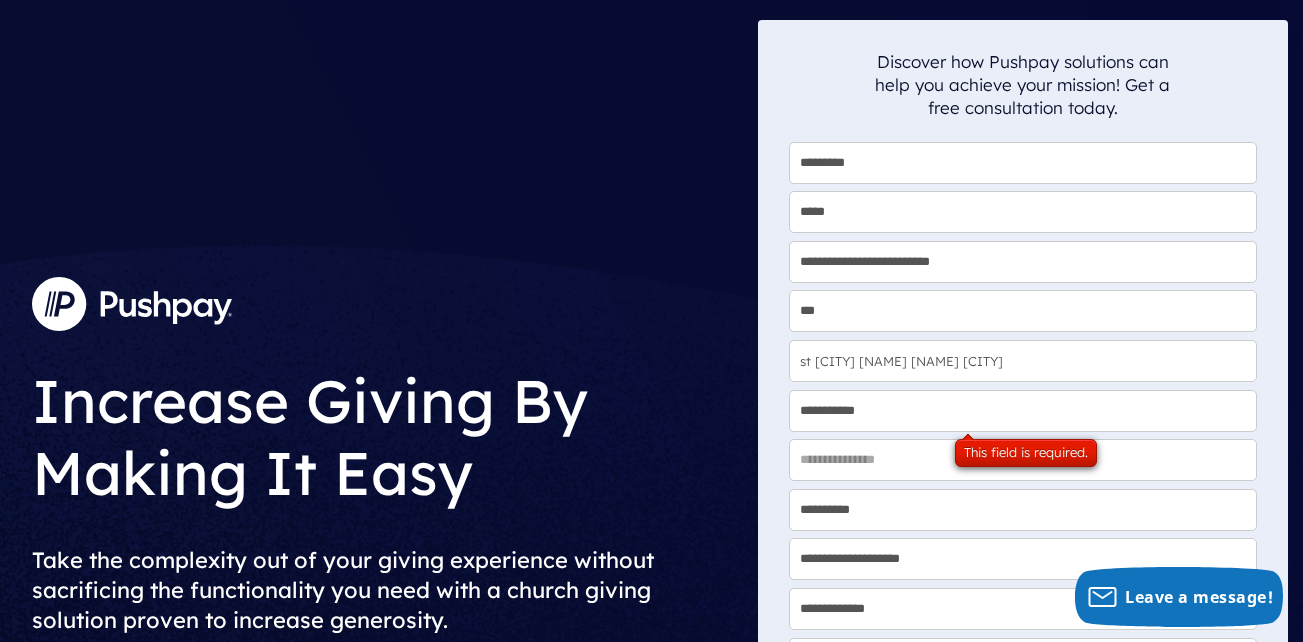 click on "**********" at bounding box center (1023, 411) 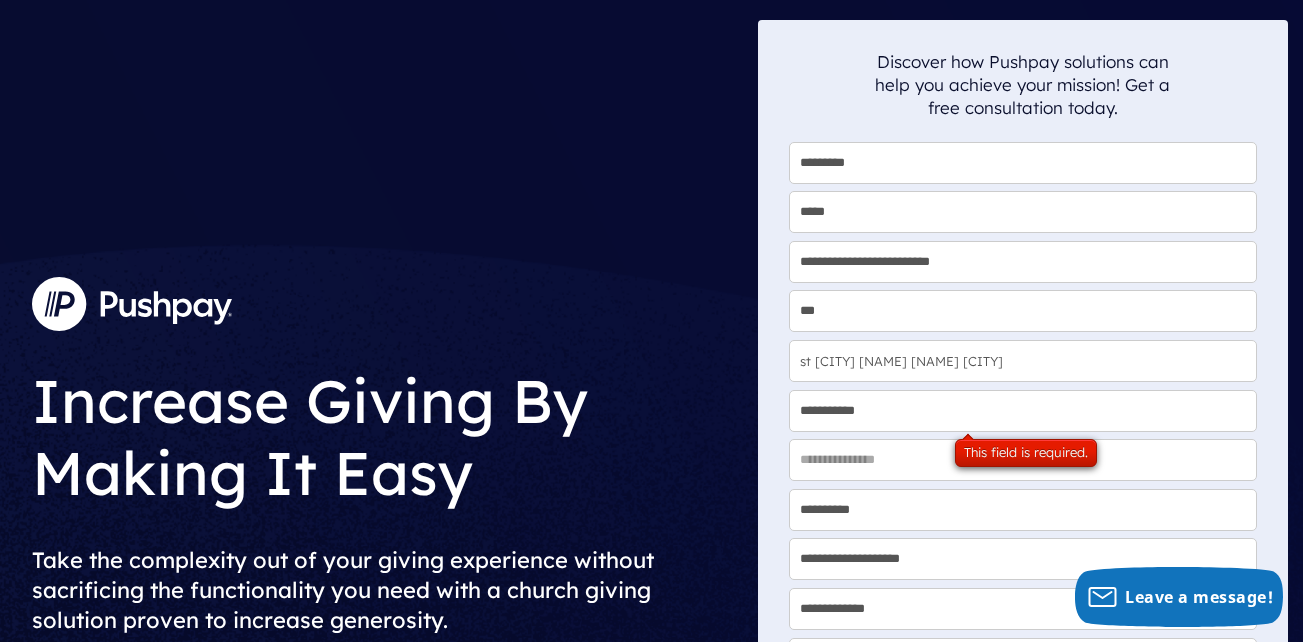 click on "This field is required." at bounding box center [1026, 453] 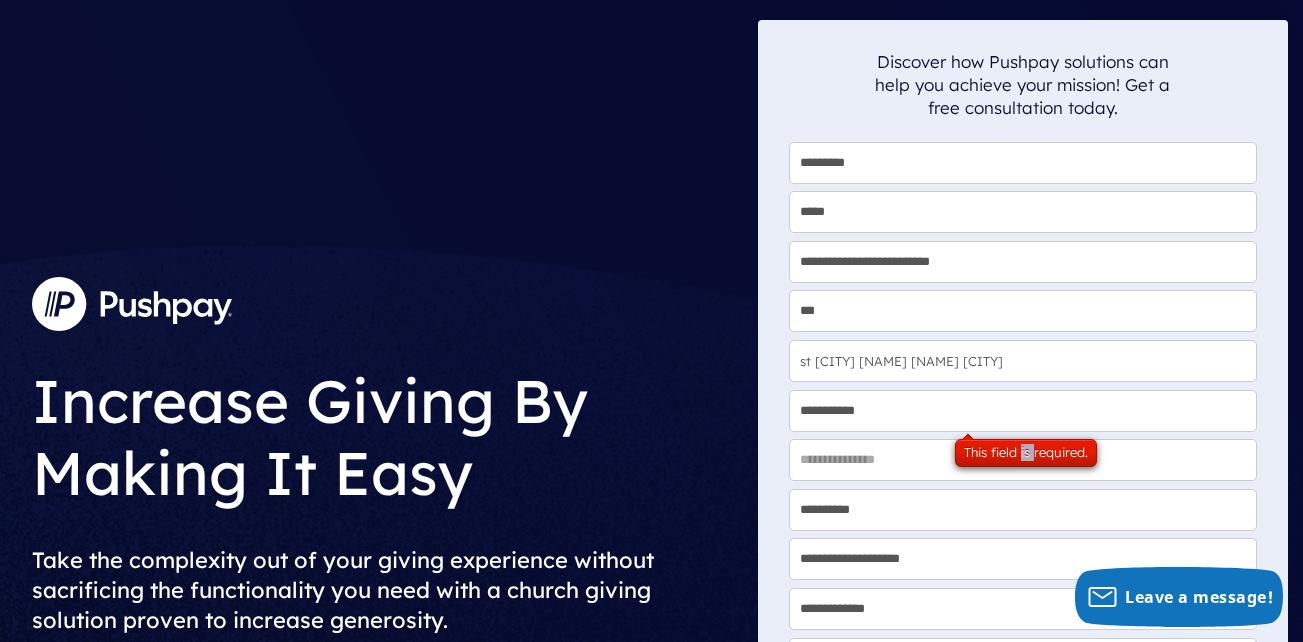 click on "This field is required." at bounding box center [1026, 453] 